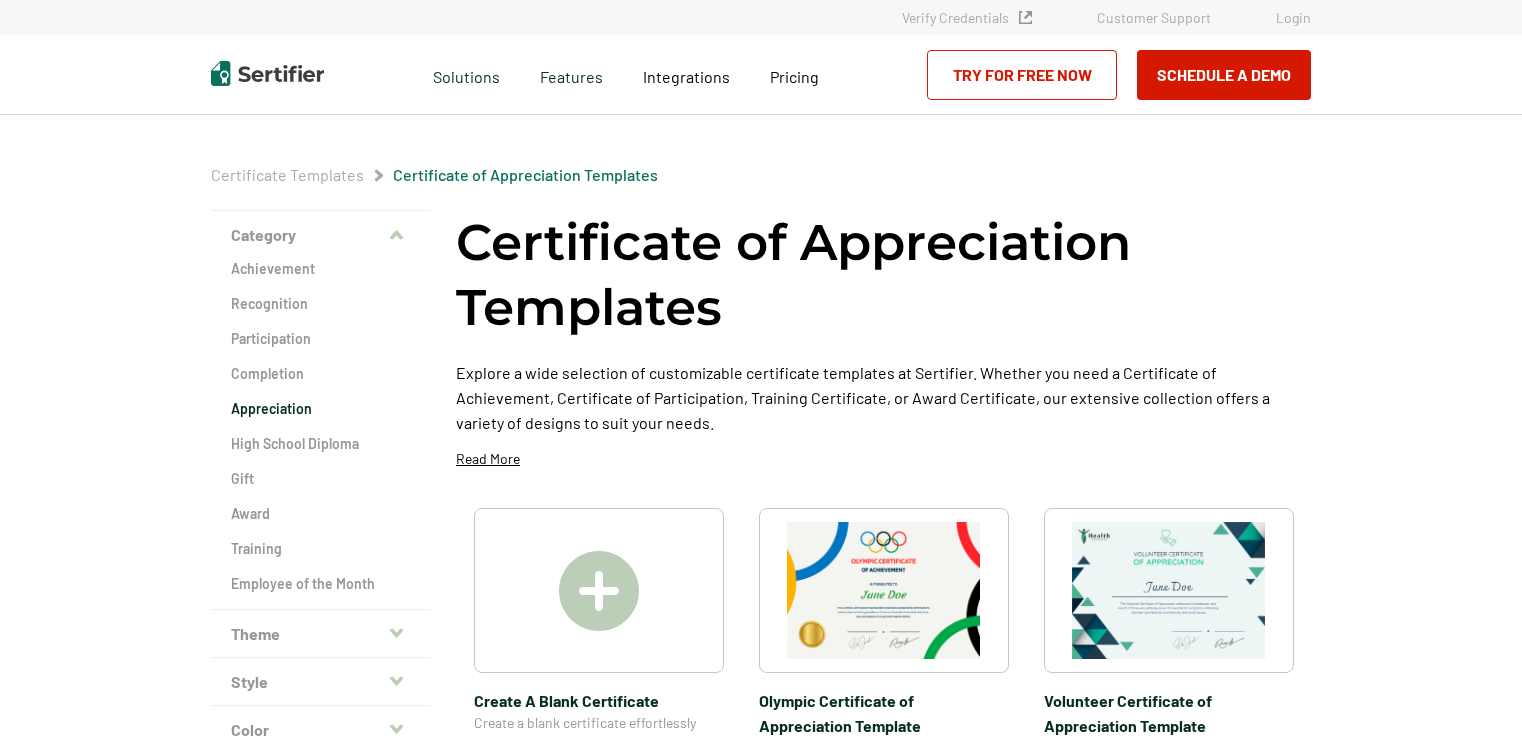 scroll, scrollTop: 0, scrollLeft: 0, axis: both 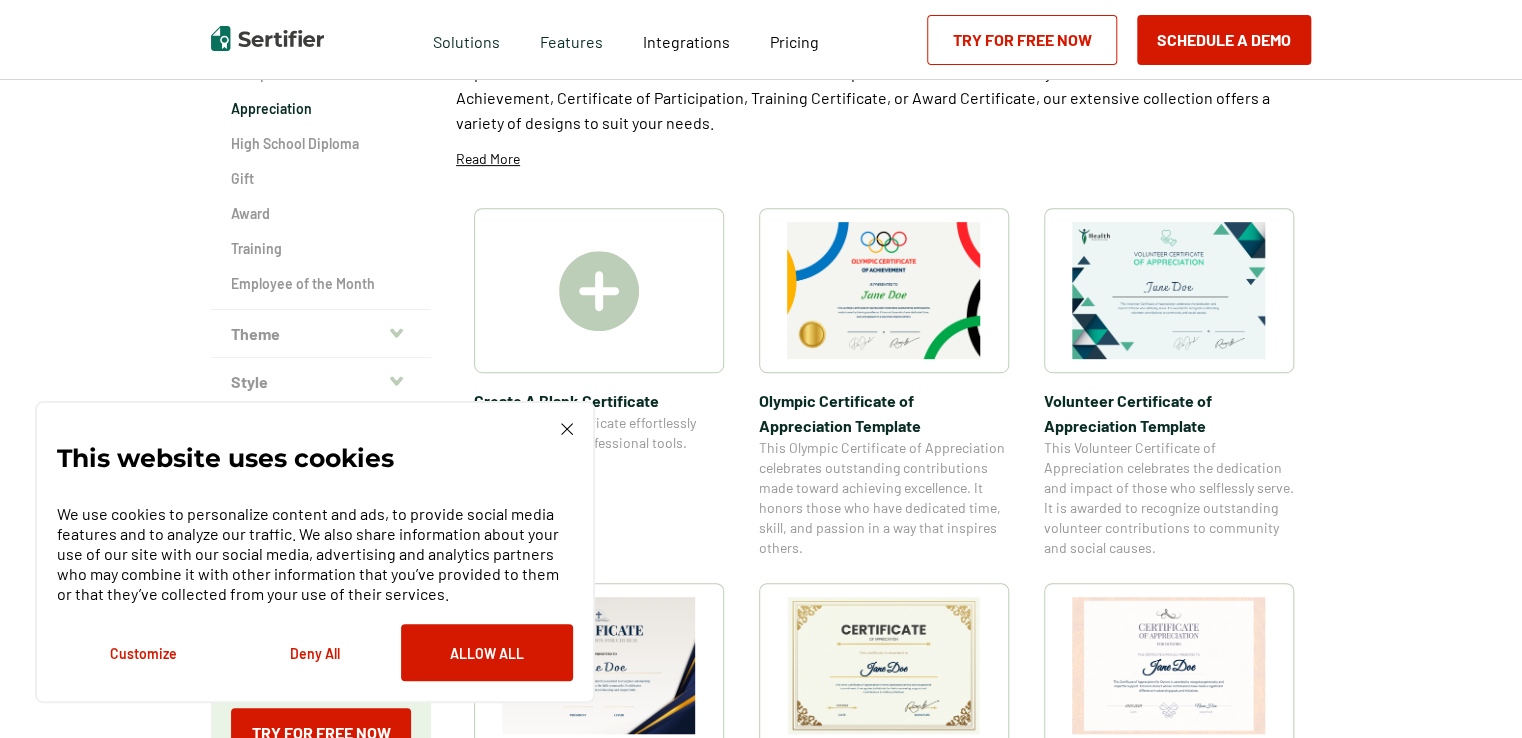 click 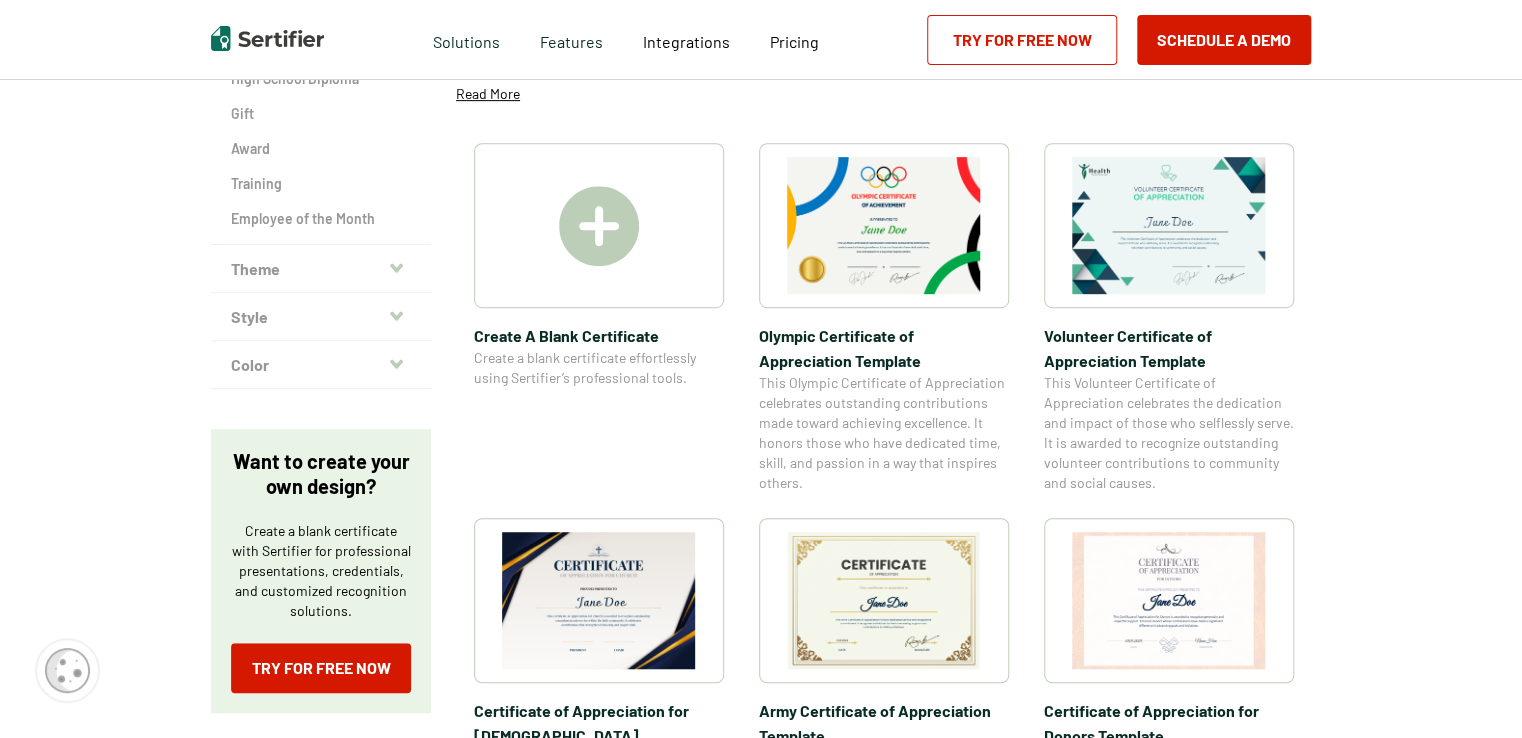 scroll, scrollTop: 400, scrollLeft: 0, axis: vertical 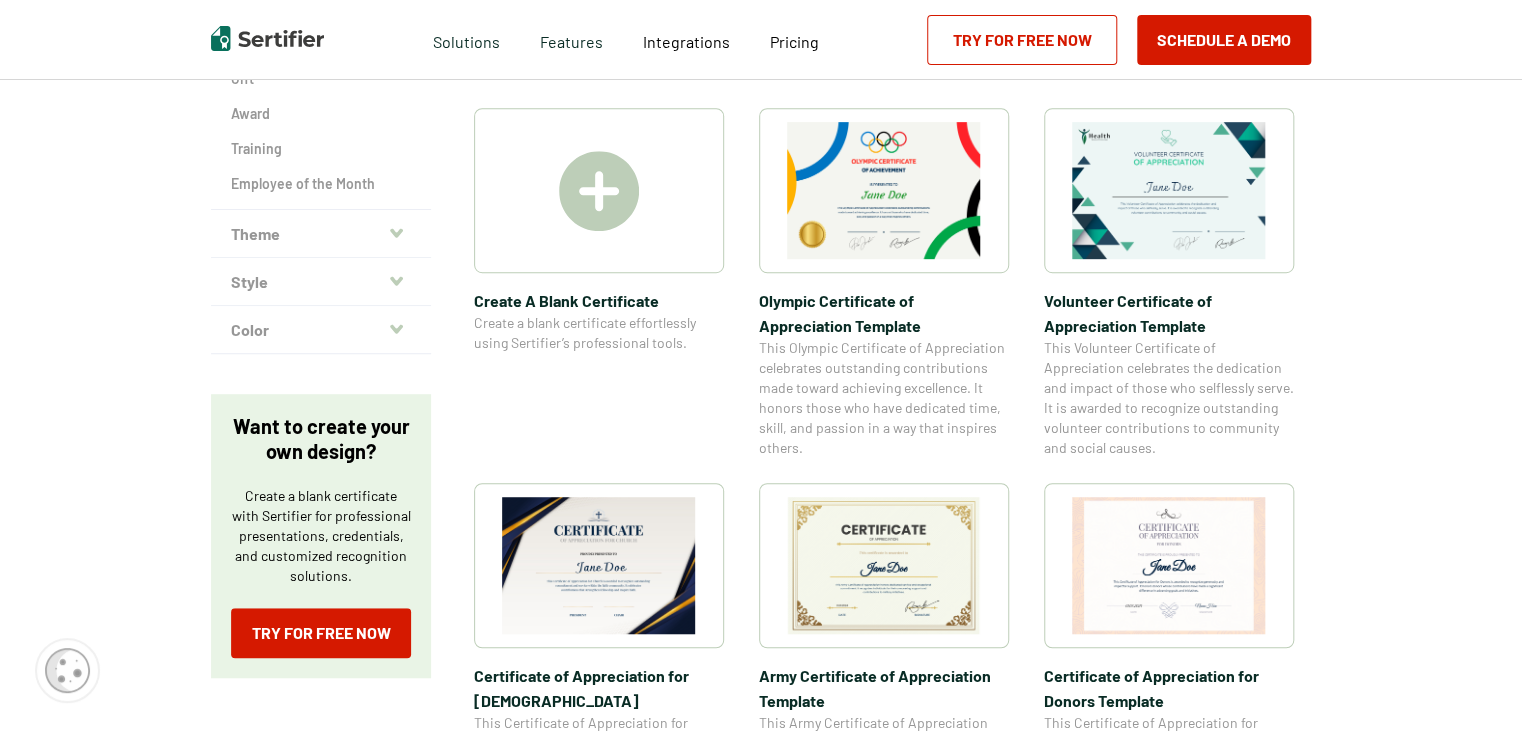 click at bounding box center (1169, 190) 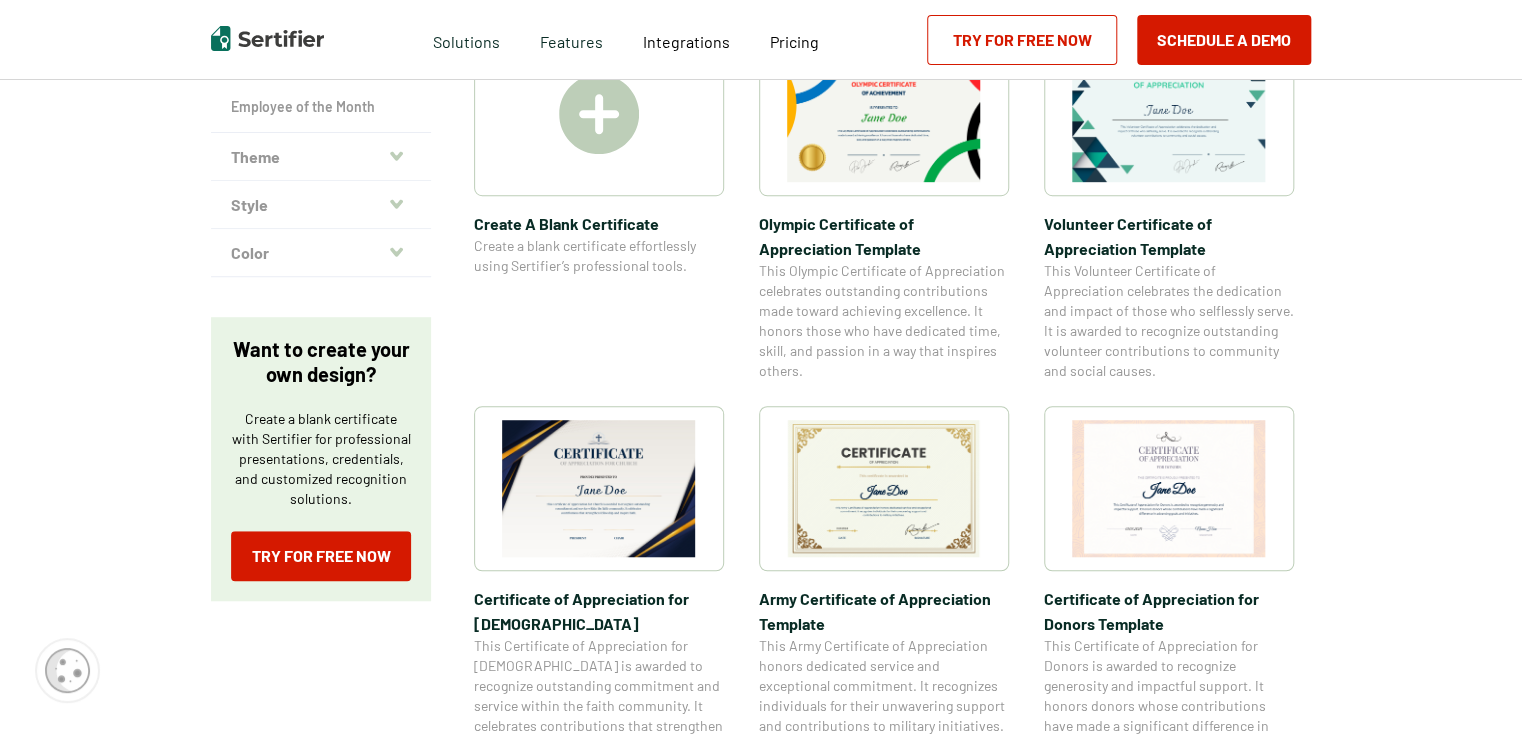 scroll, scrollTop: 600, scrollLeft: 0, axis: vertical 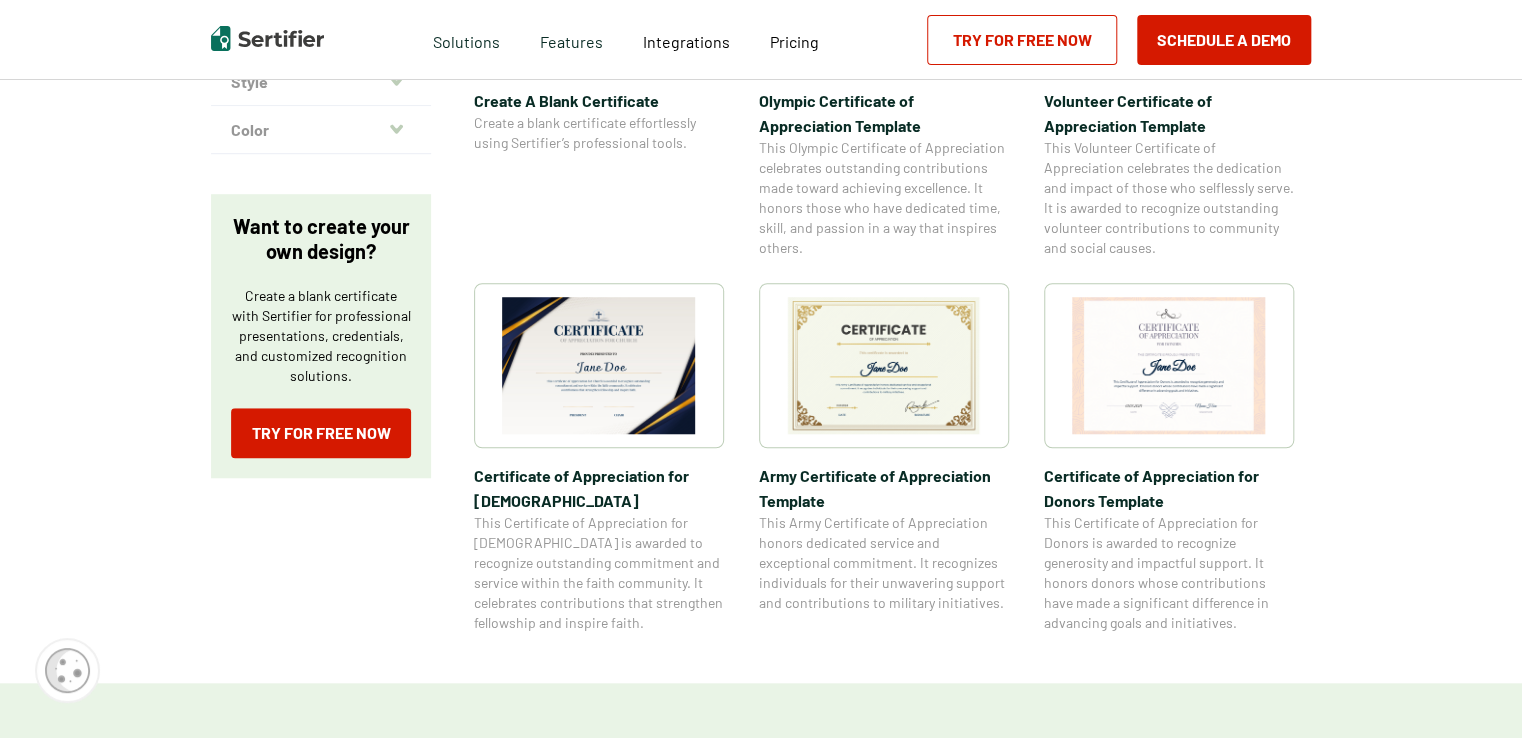 click at bounding box center (599, 365) 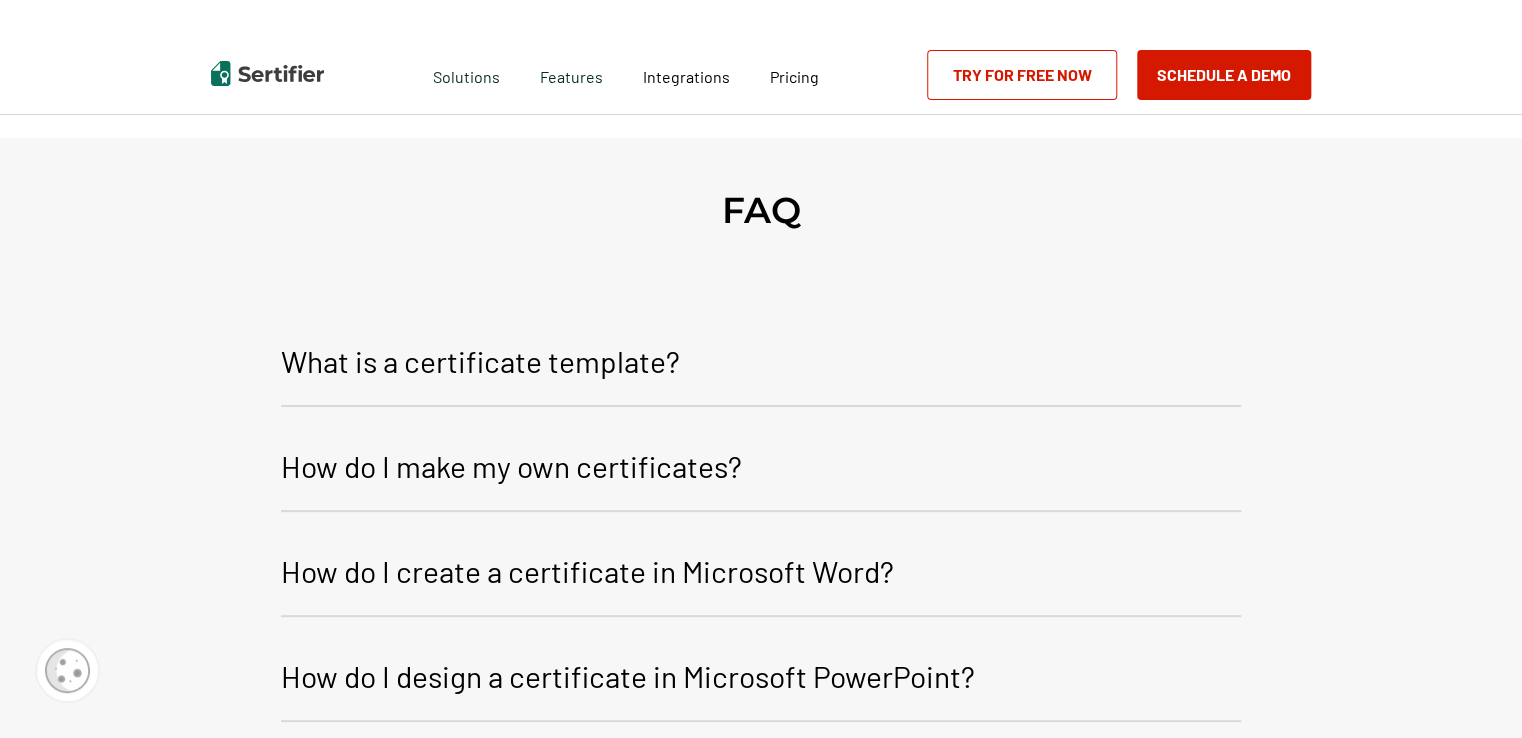 scroll, scrollTop: 0, scrollLeft: 0, axis: both 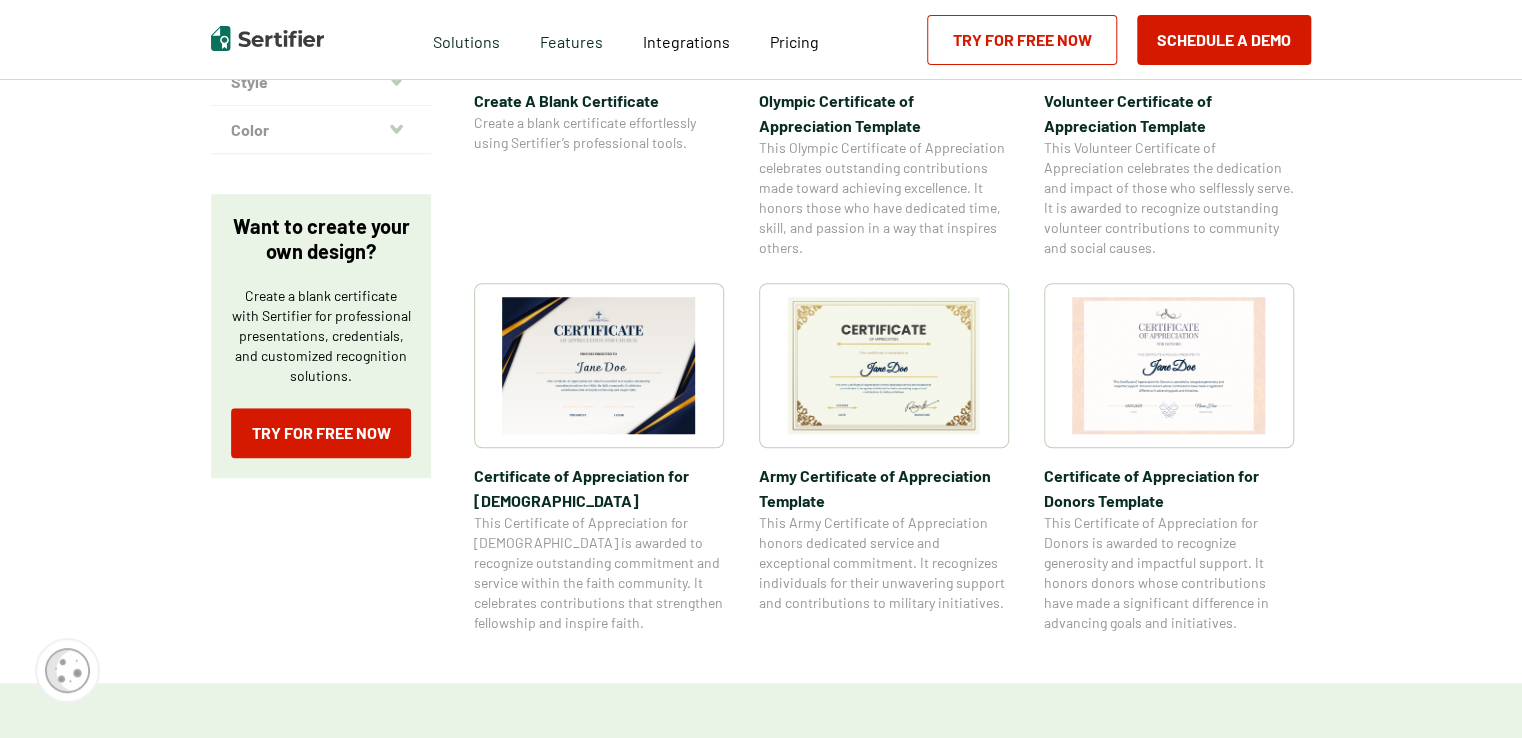 click at bounding box center (599, 365) 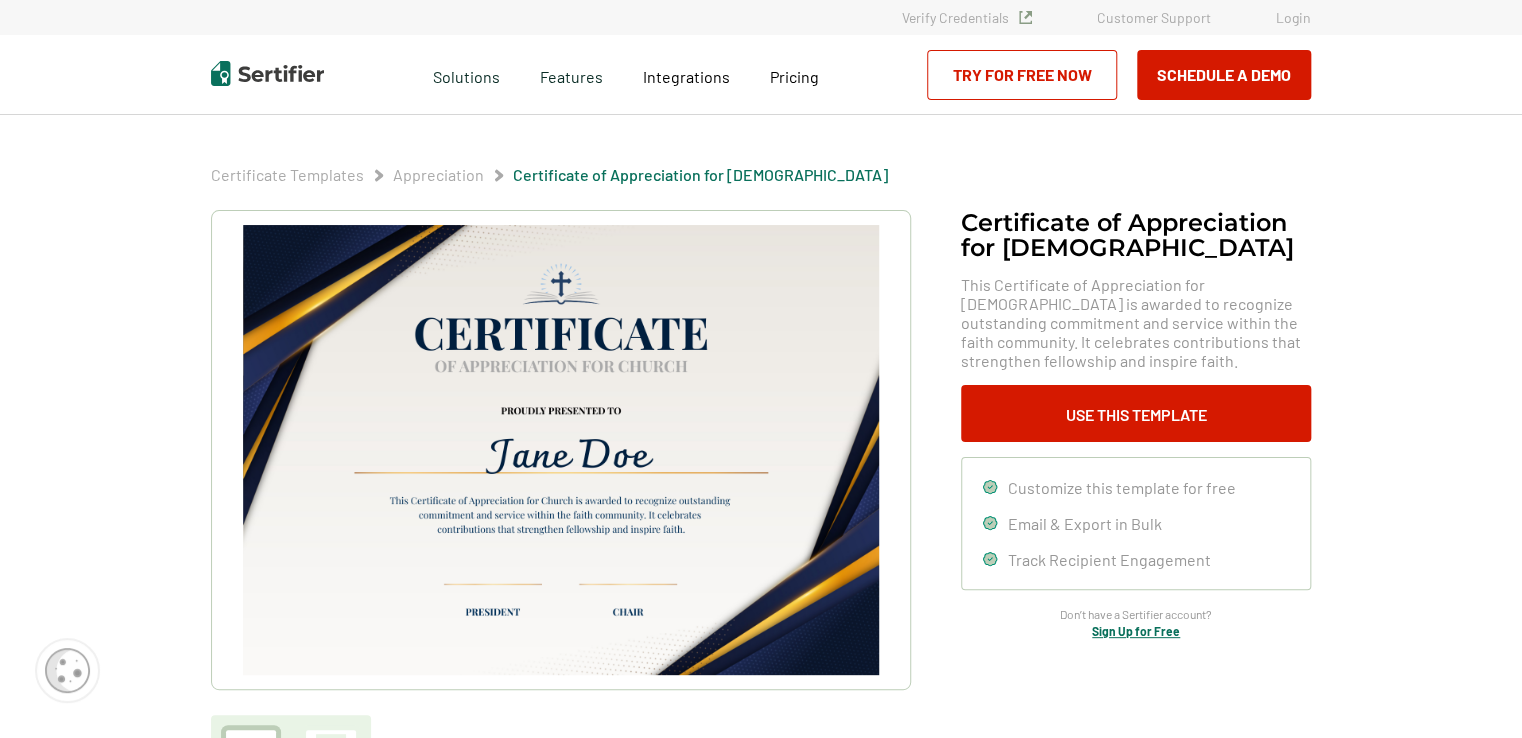 click on "Customize this template for free" at bounding box center [1122, 487] 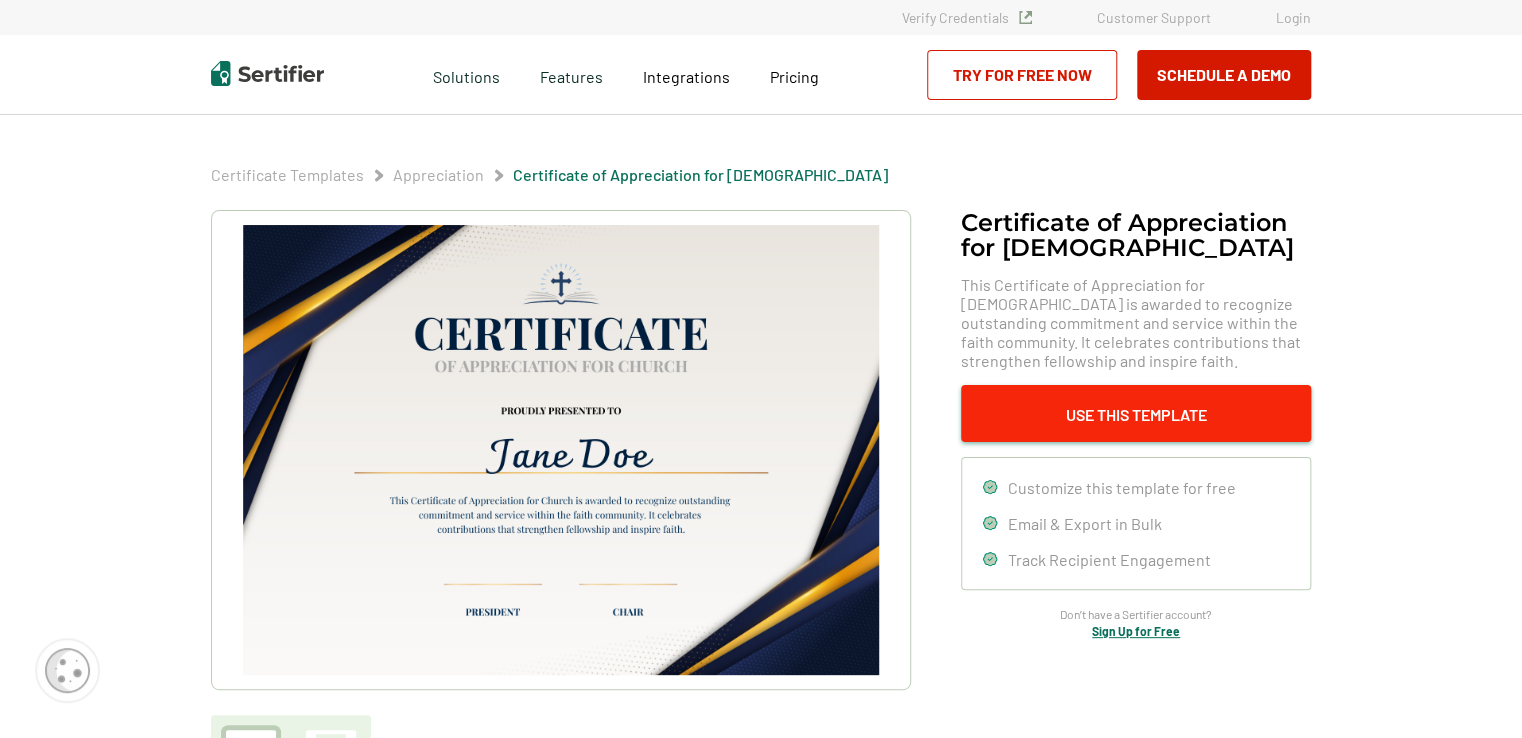 click on "Use This Template" at bounding box center [1136, 413] 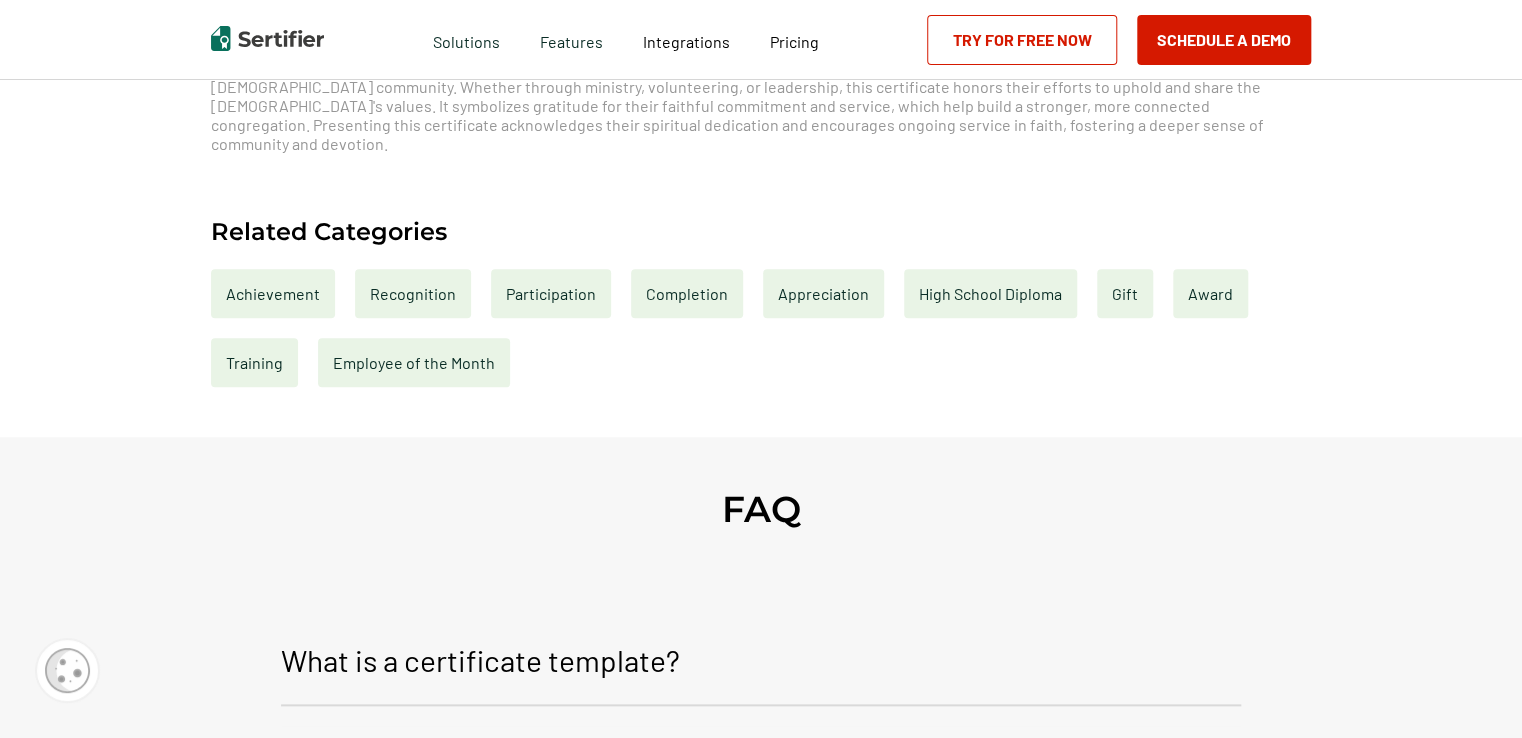 scroll, scrollTop: 900, scrollLeft: 0, axis: vertical 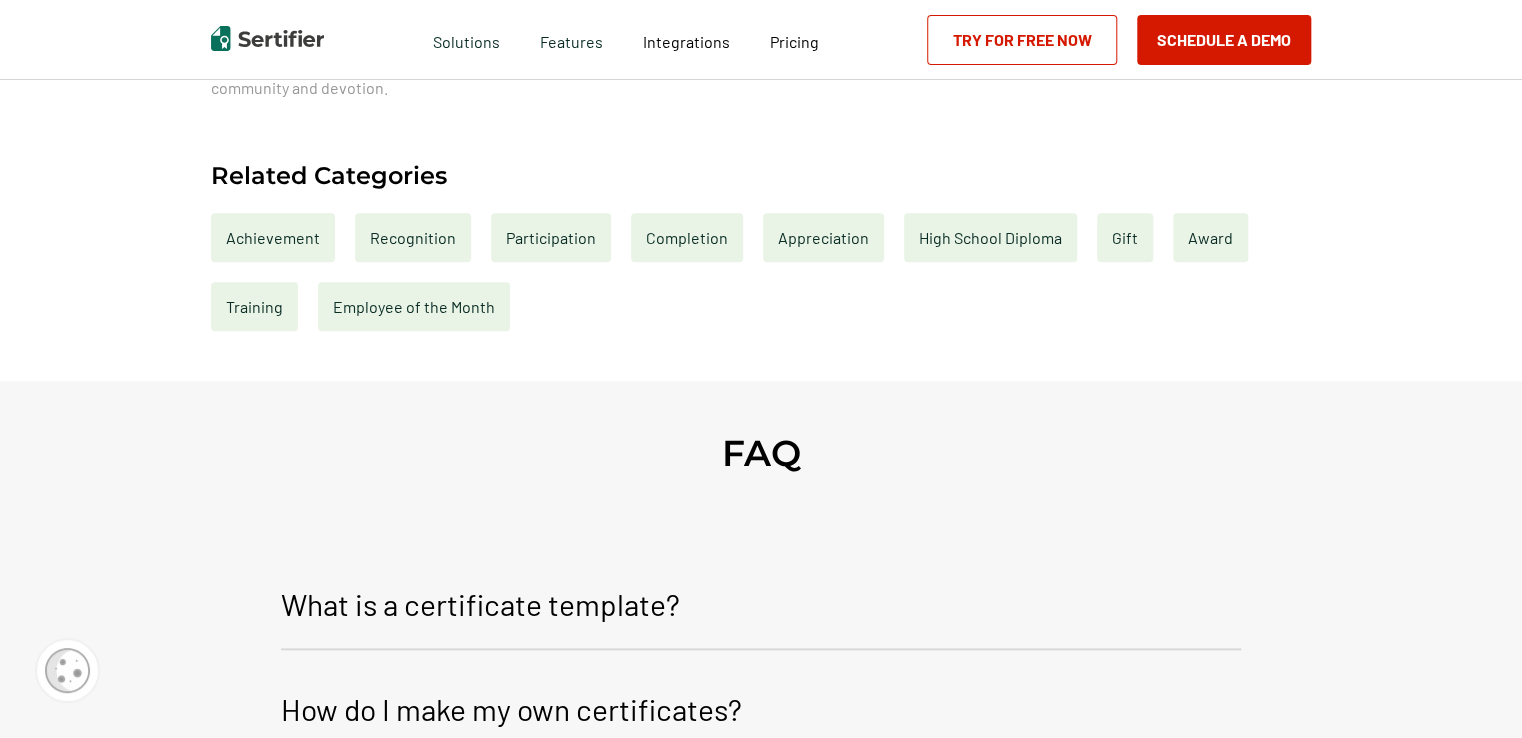 click on "Recognition" at bounding box center [413, 237] 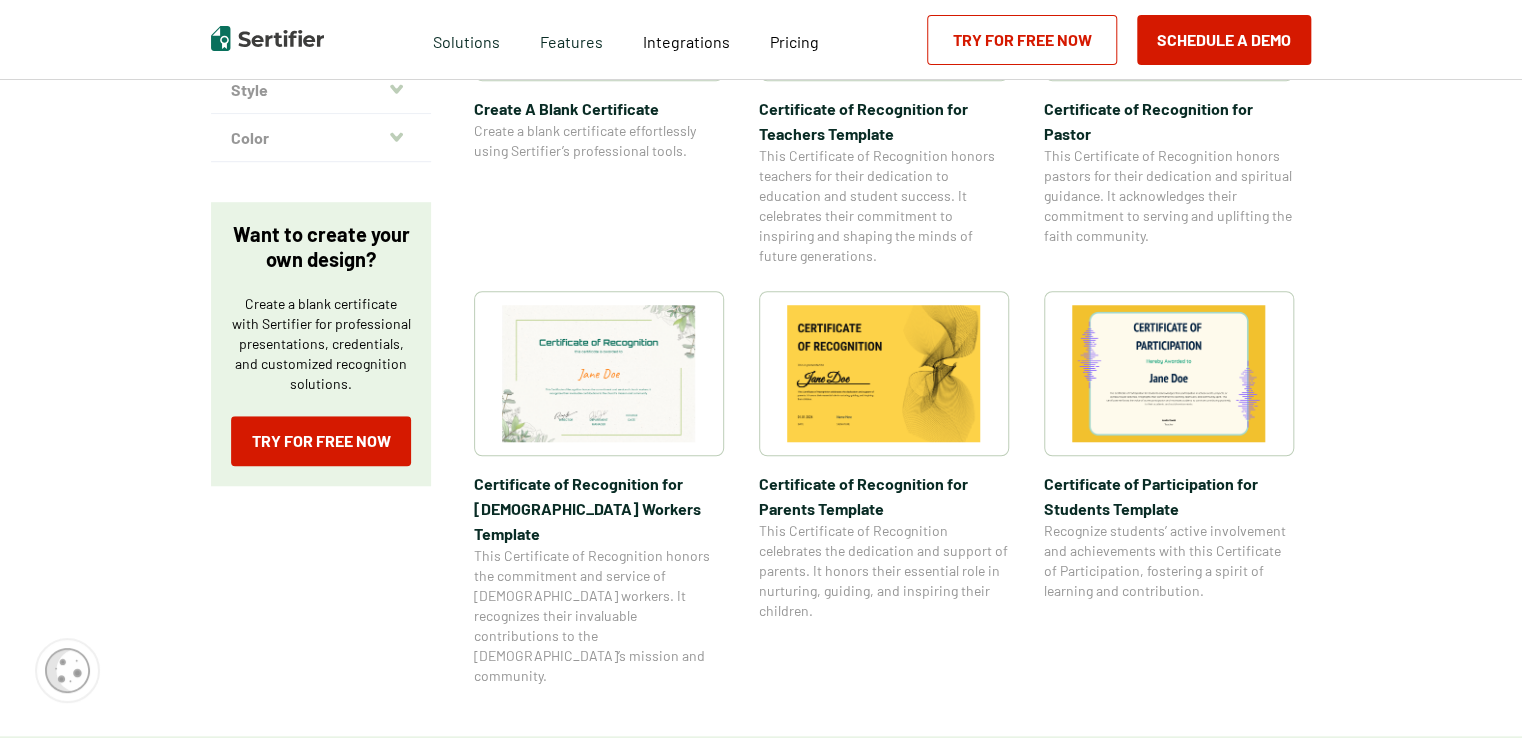 scroll, scrollTop: 600, scrollLeft: 0, axis: vertical 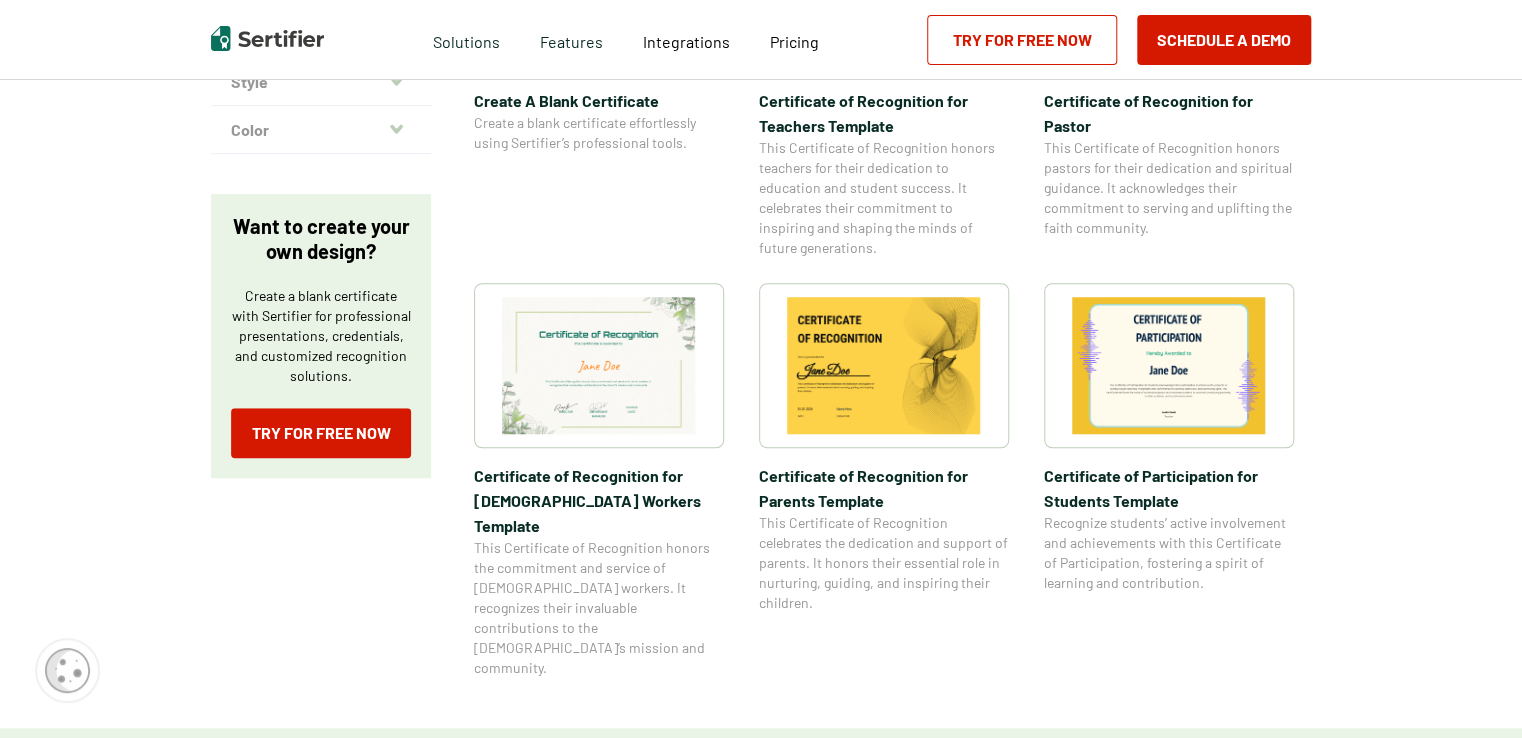click at bounding box center (599, 365) 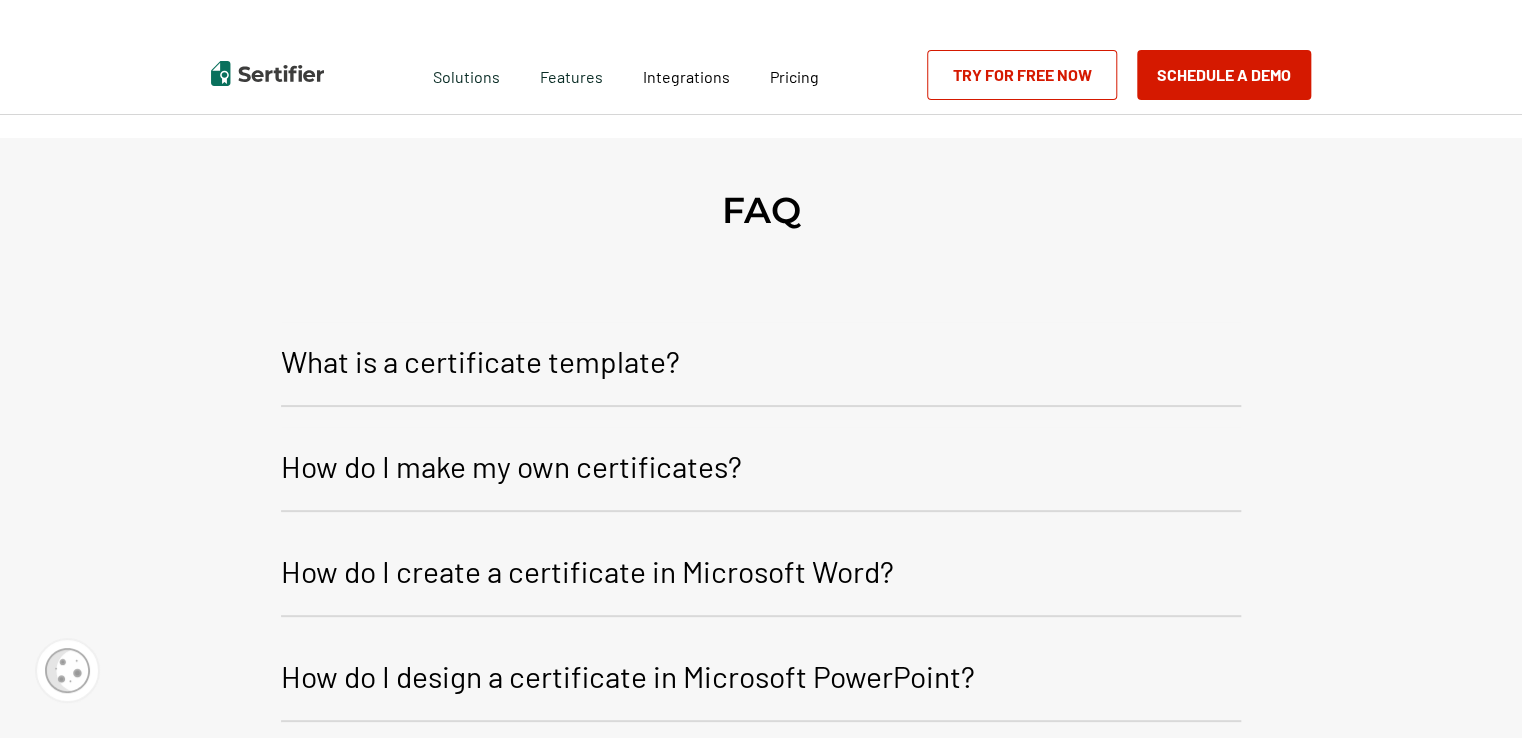 scroll, scrollTop: 0, scrollLeft: 0, axis: both 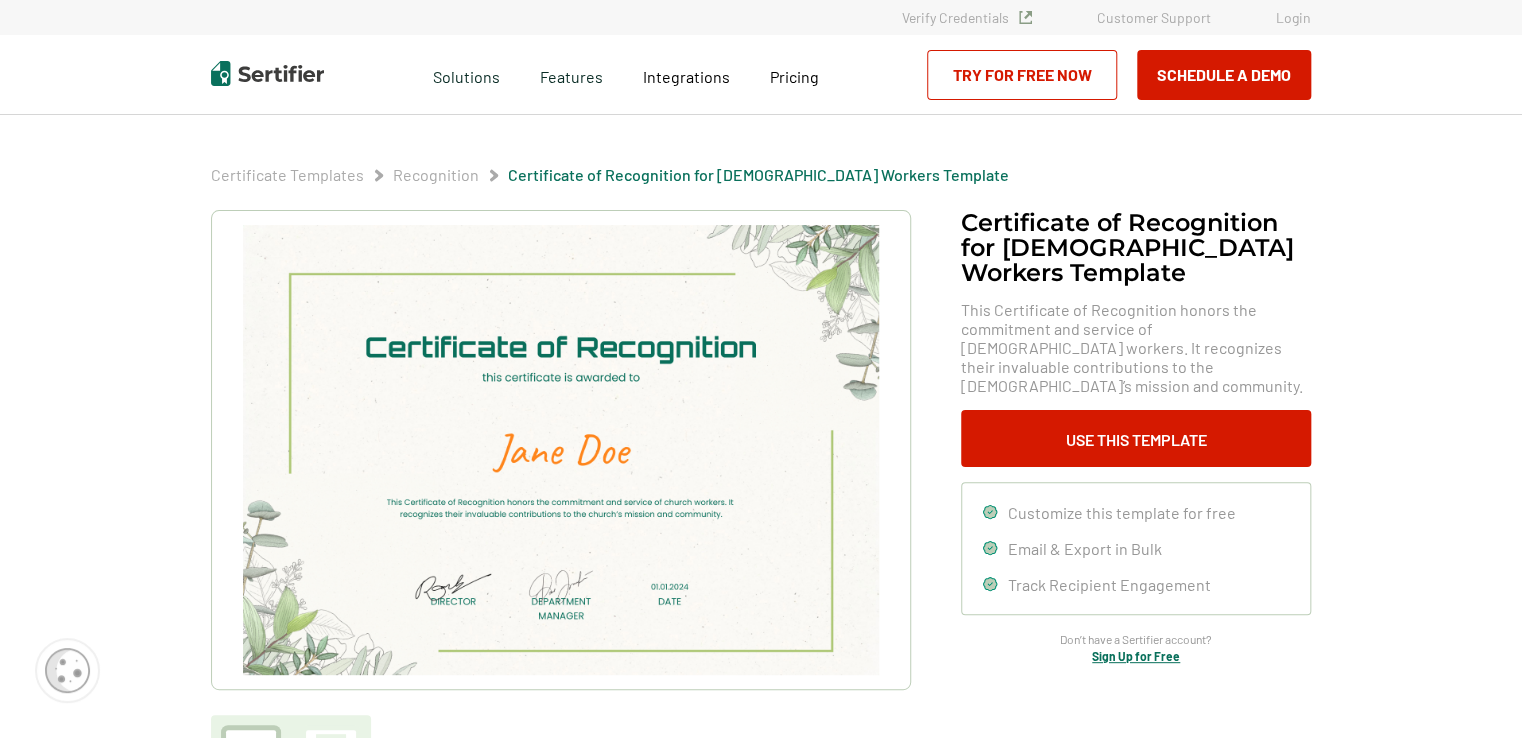 click on "Try for Free Now" at bounding box center (1022, 75) 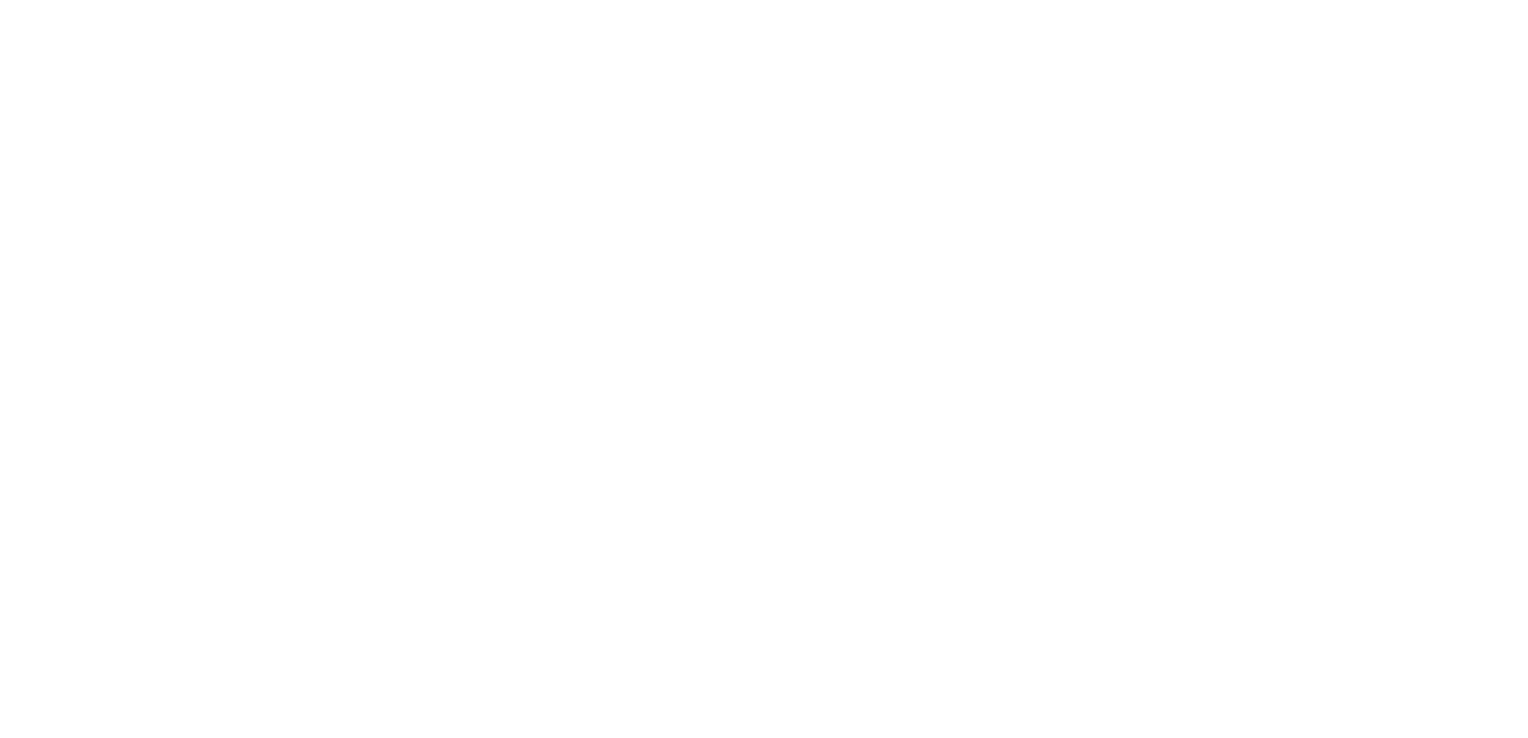 scroll, scrollTop: 0, scrollLeft: 0, axis: both 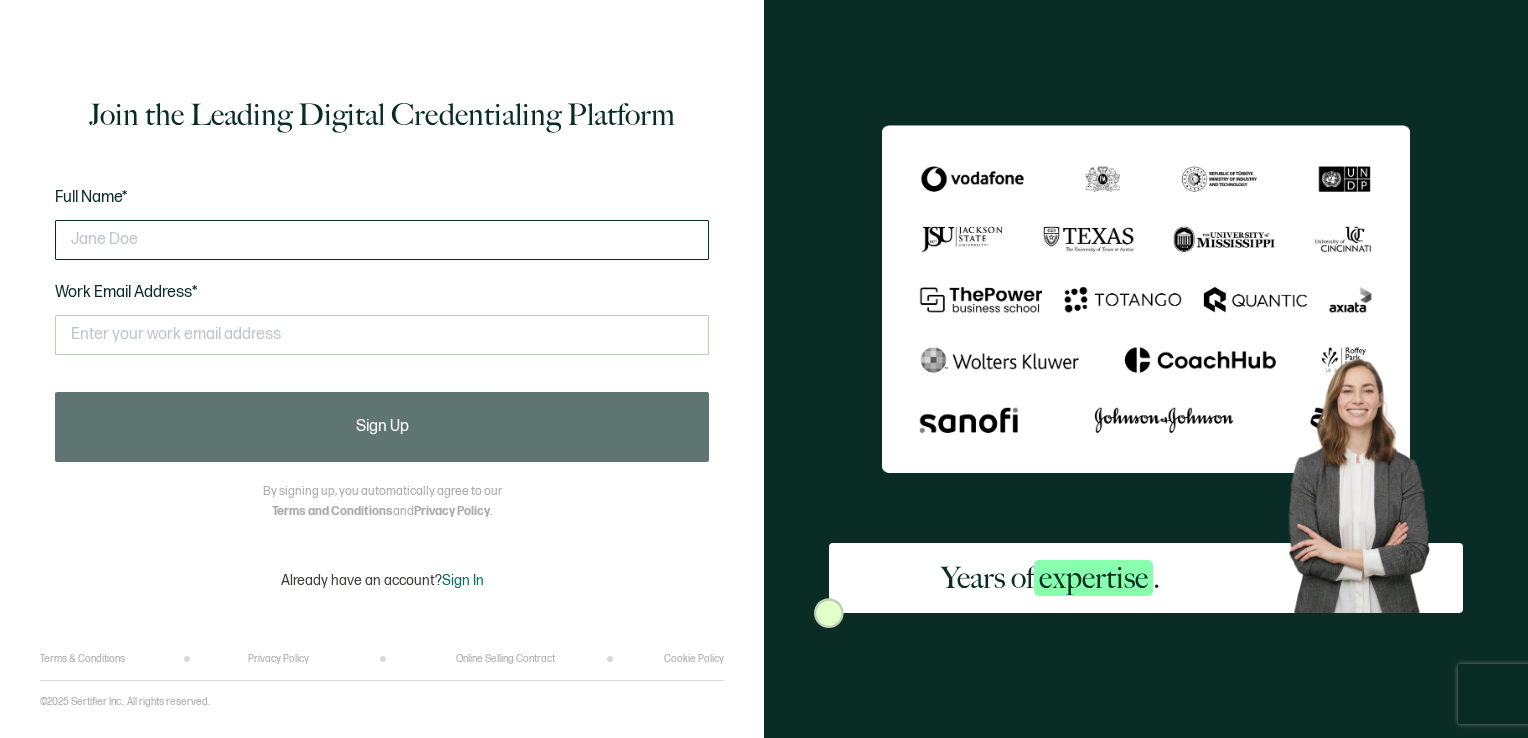 click at bounding box center [382, 240] 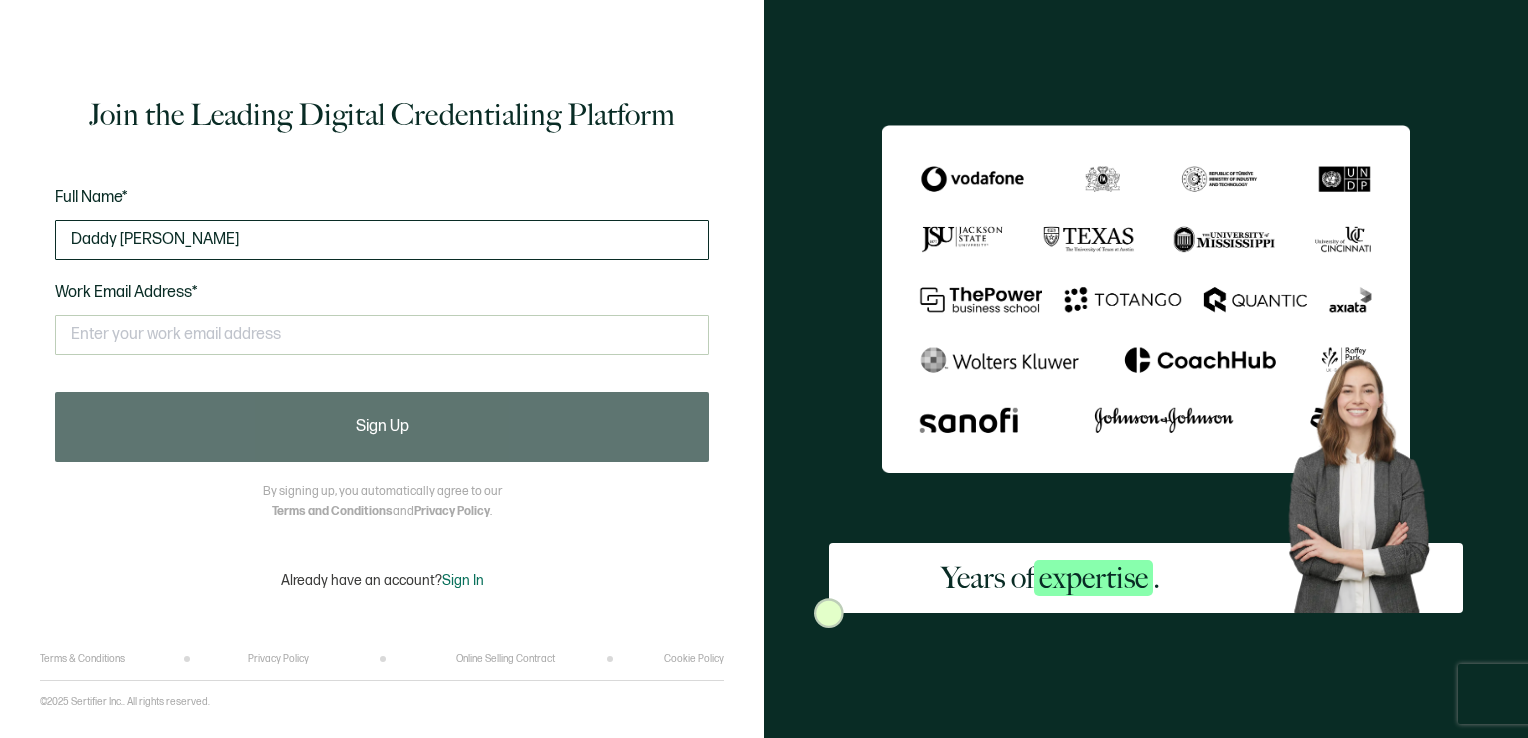 type on "Daddy Ashu" 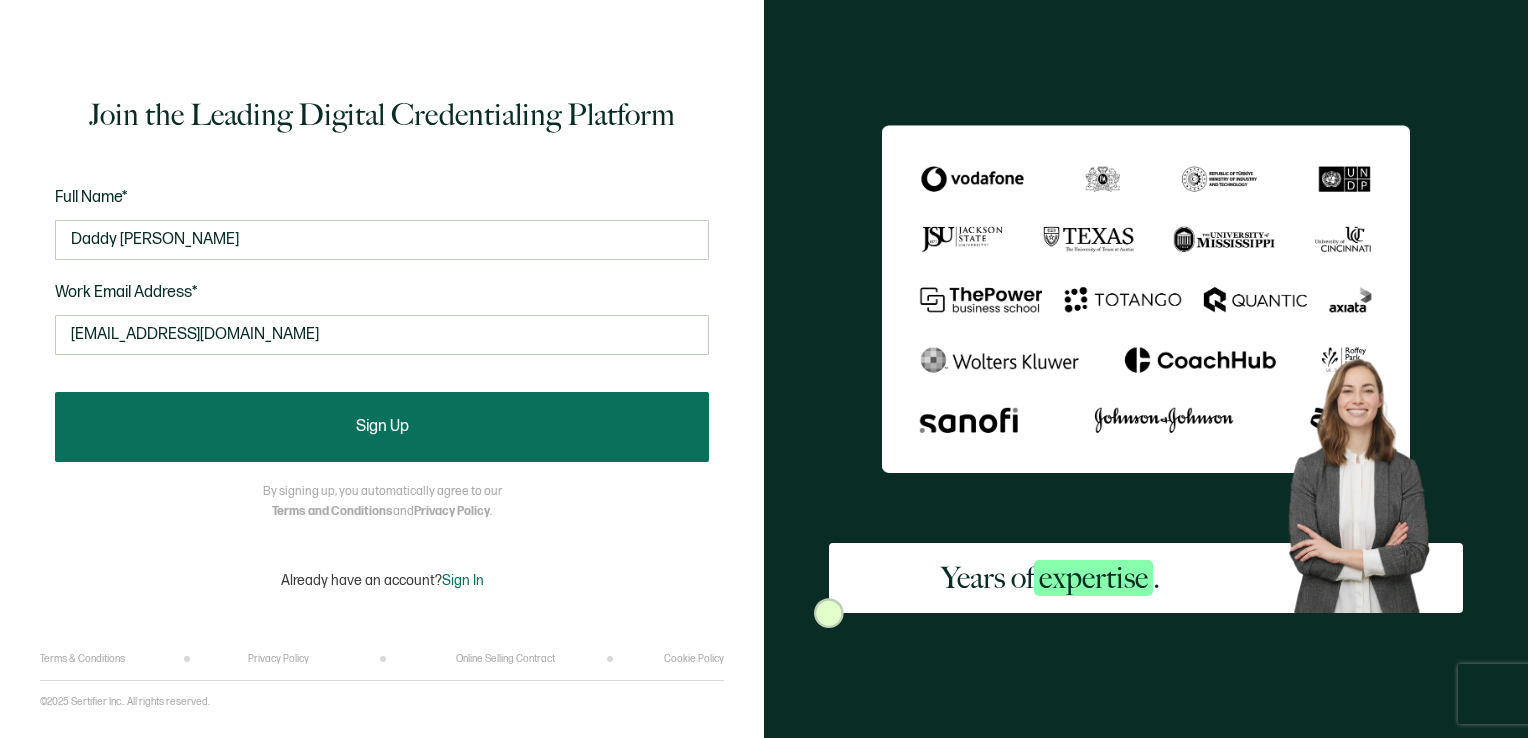 click on "Sign Up" at bounding box center (382, 427) 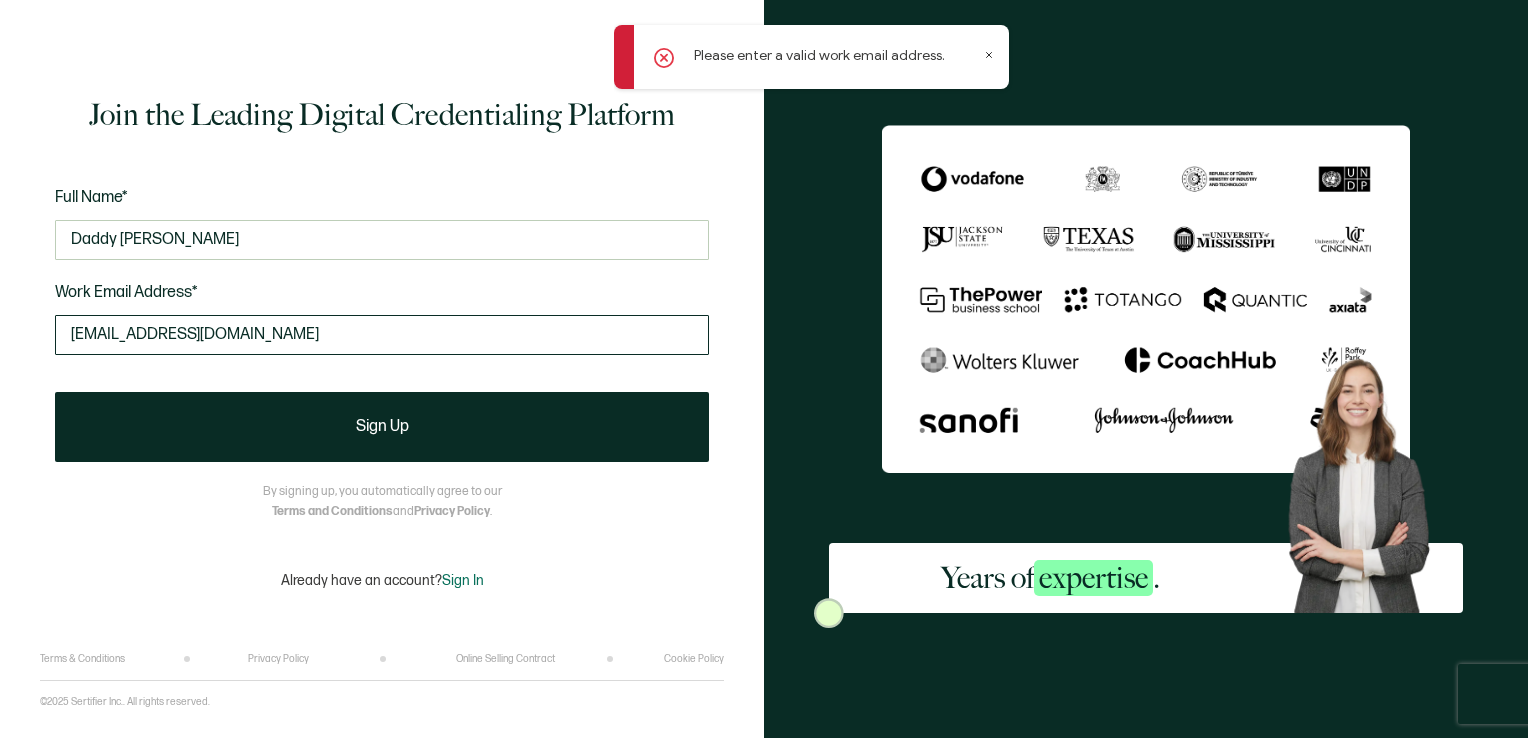 click on "daddy.ashu26@gmail.com" at bounding box center [382, 335] 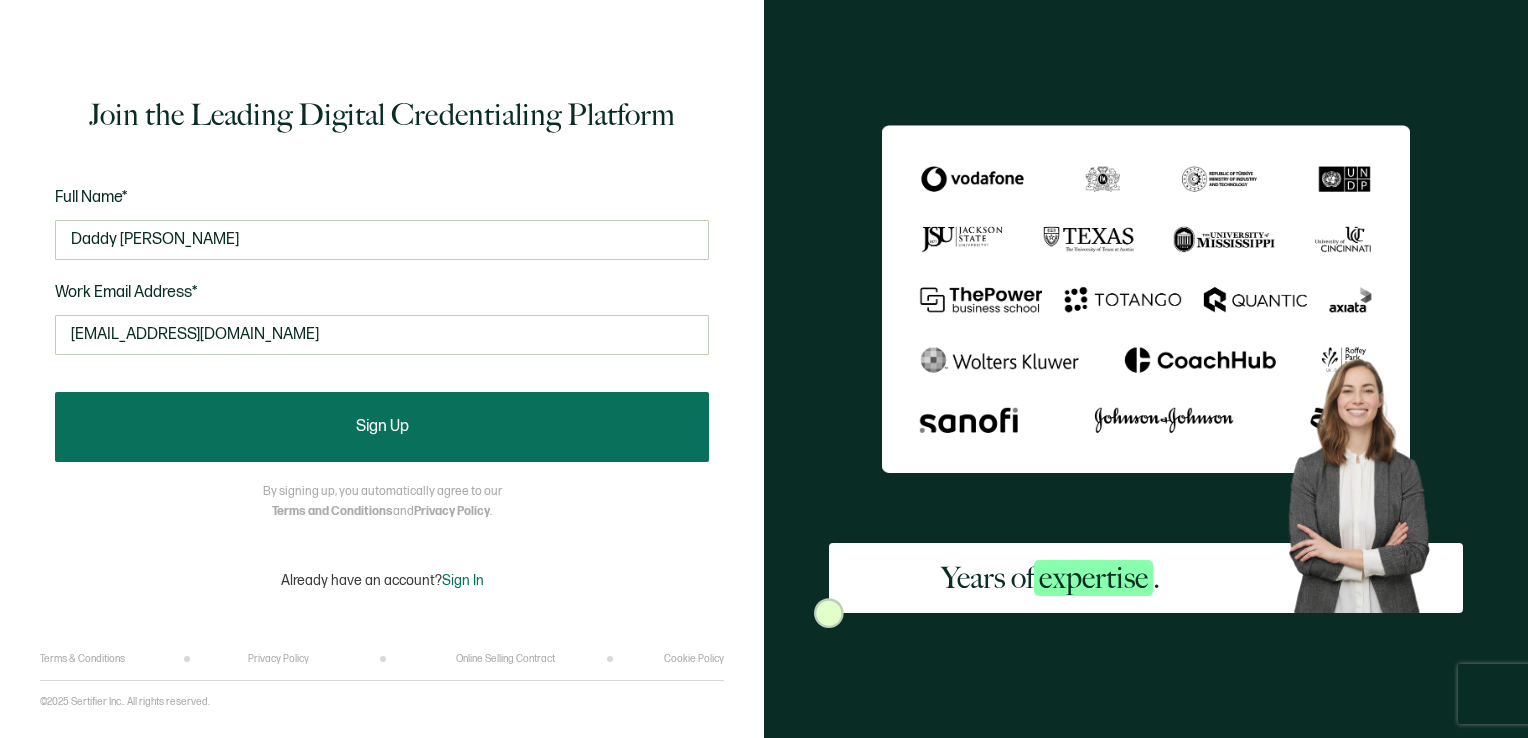 click on "Sign Up" at bounding box center (382, 427) 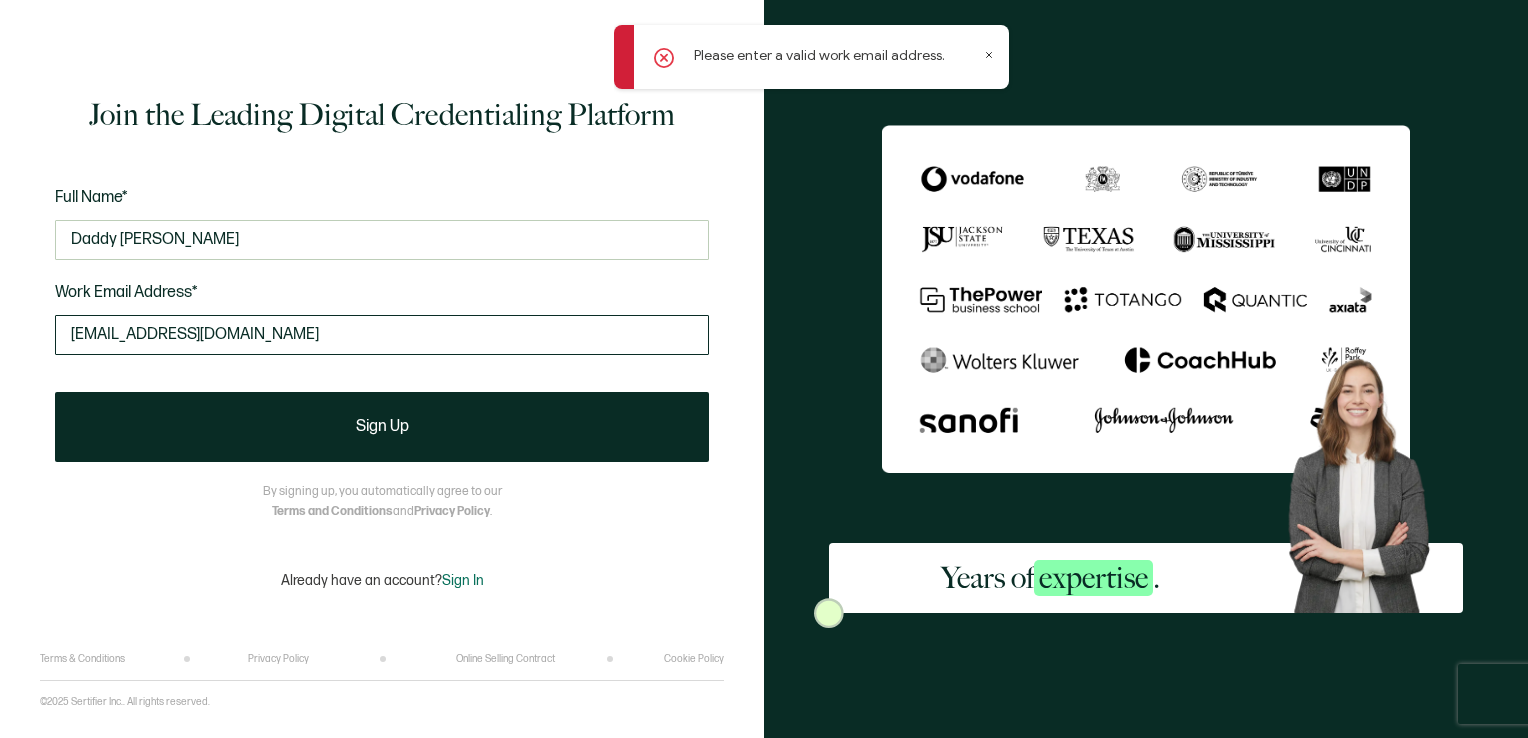 drag, startPoint x: 276, startPoint y: 339, endPoint x: 62, endPoint y: 352, distance: 214.3945 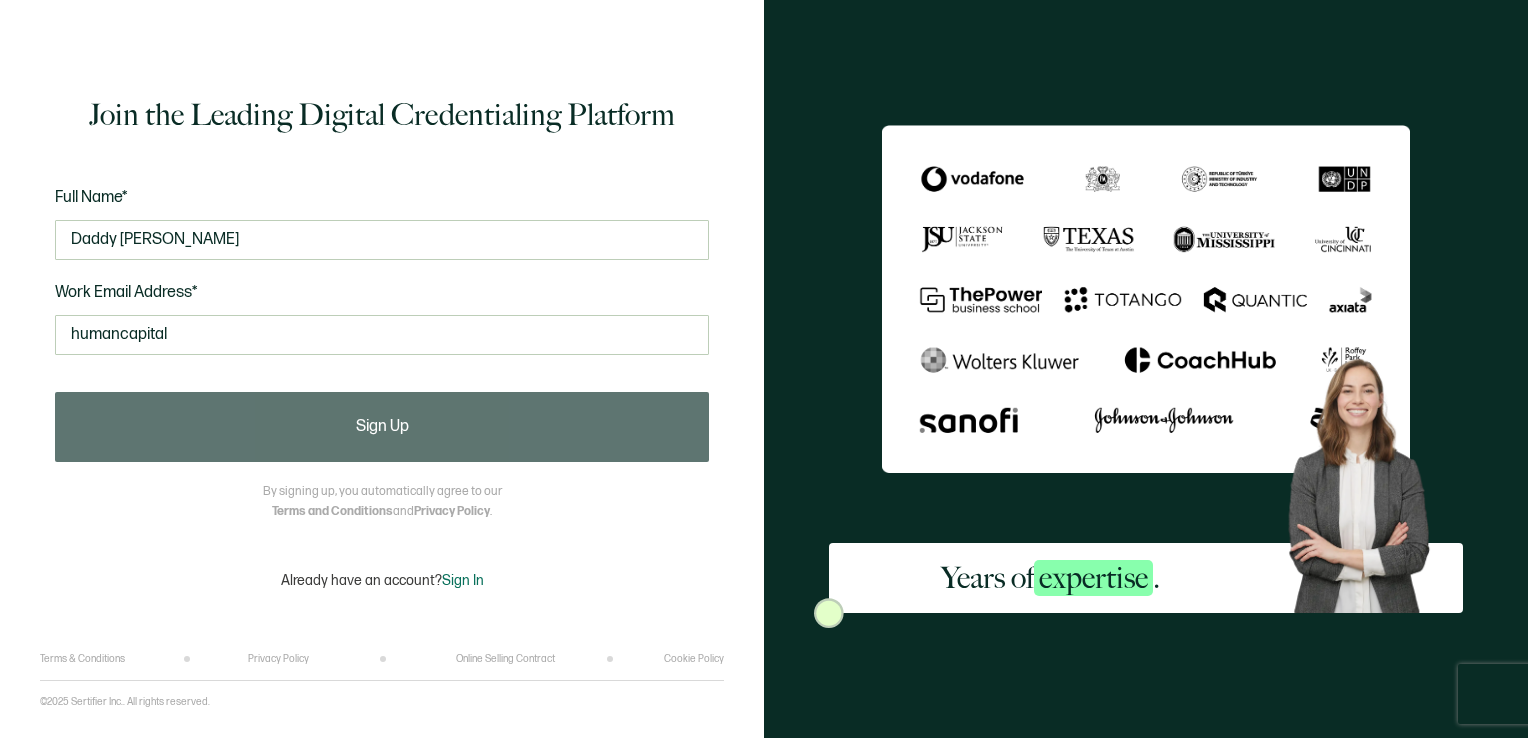 type on "humancapital" 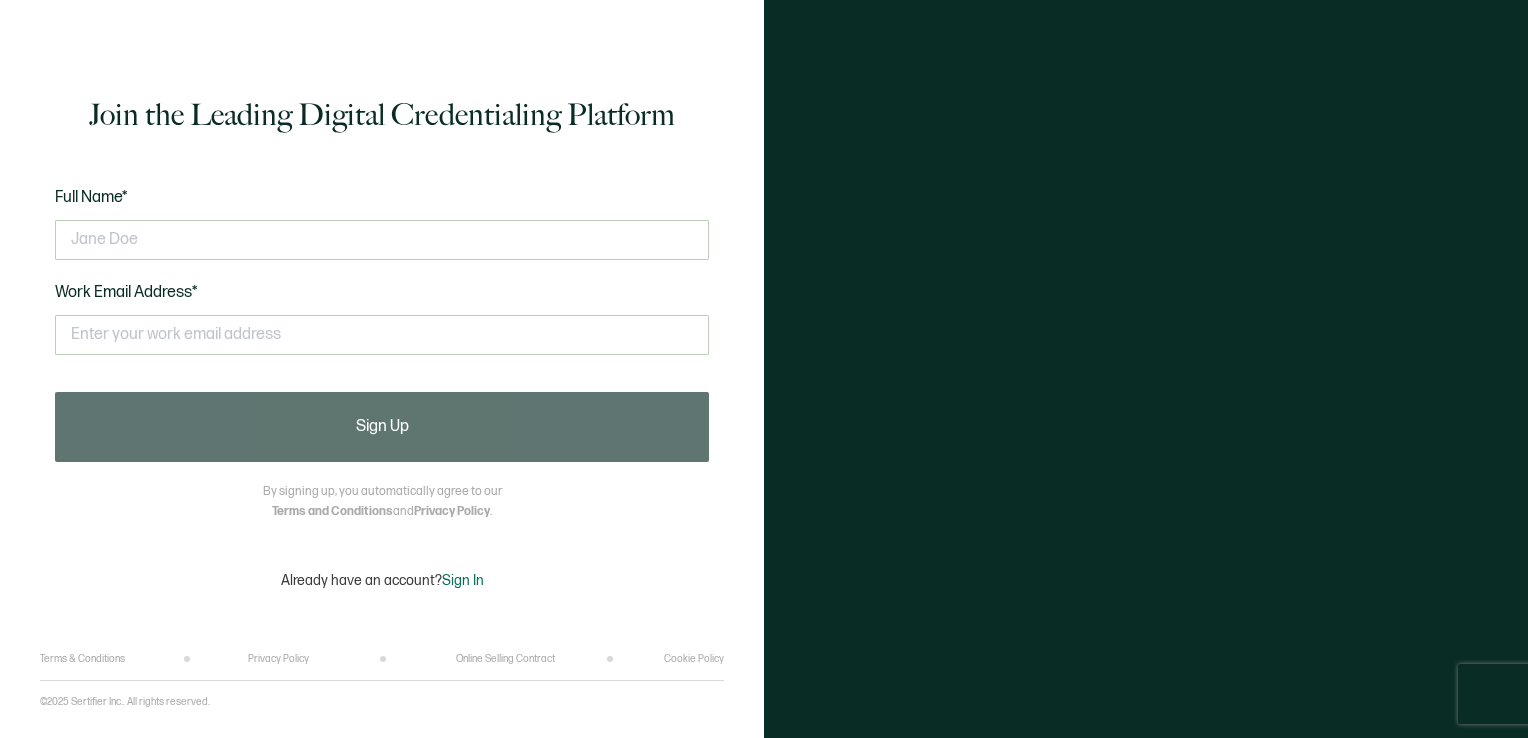 scroll, scrollTop: 0, scrollLeft: 0, axis: both 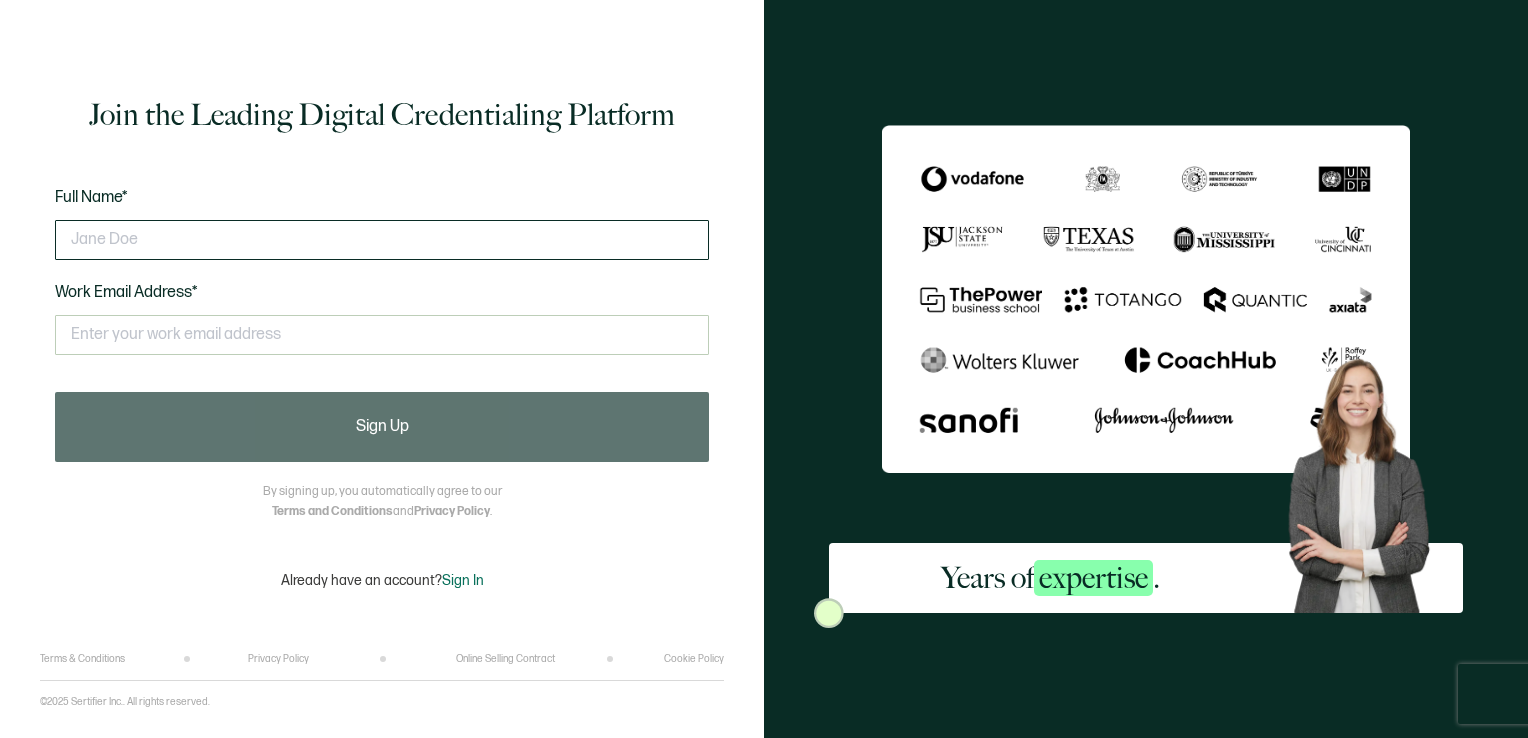 click at bounding box center [382, 240] 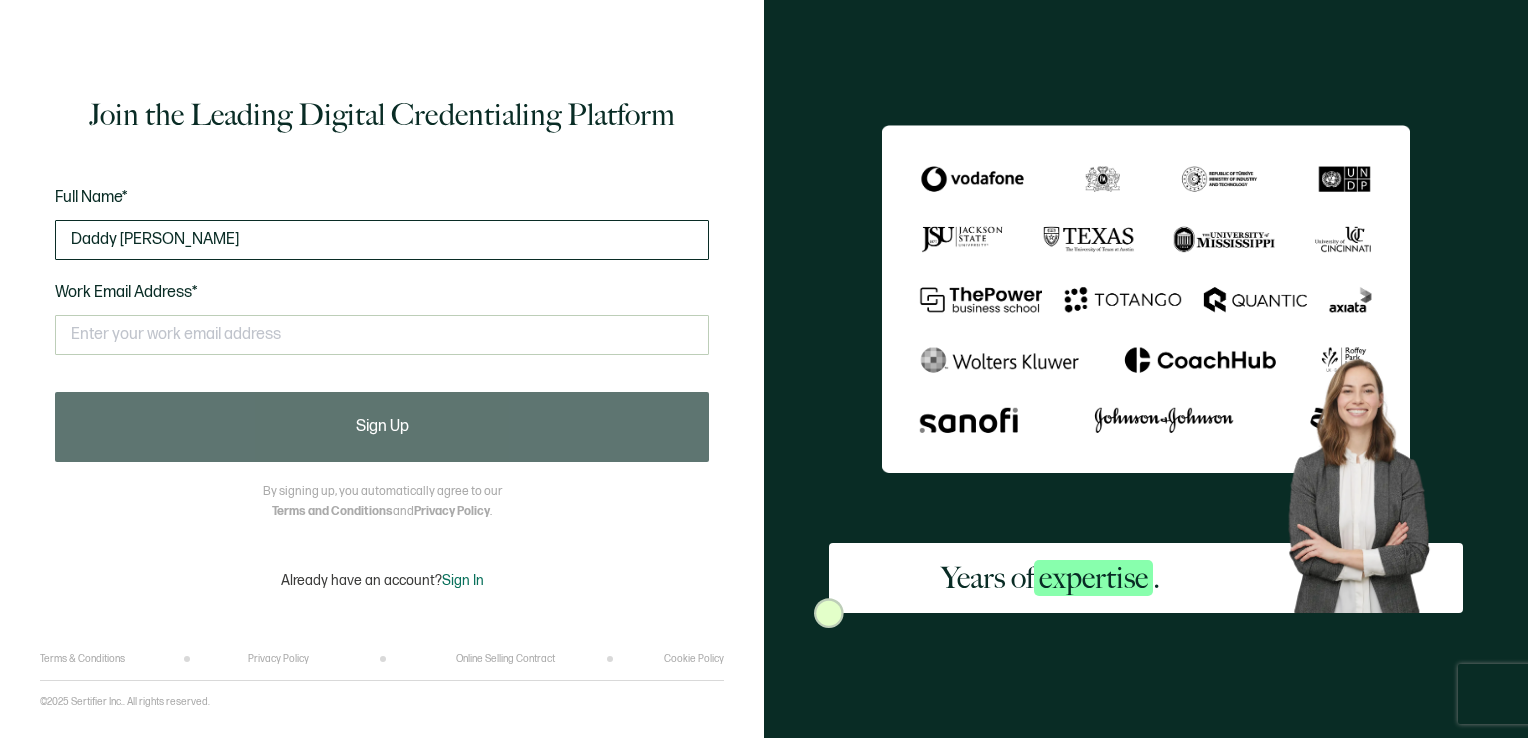type on "Daddy Ashu" 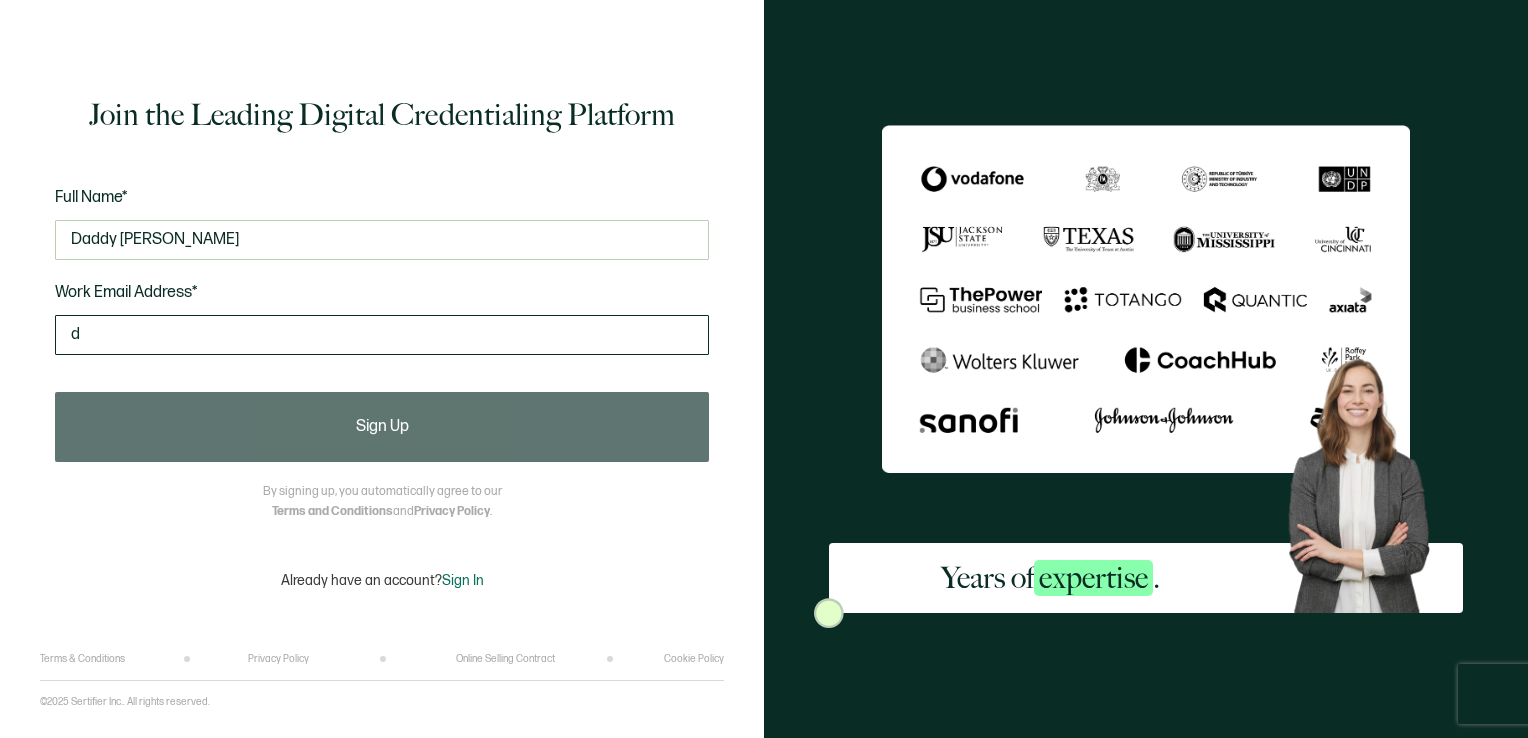 type on "daddy.ashu26@gmail.com" 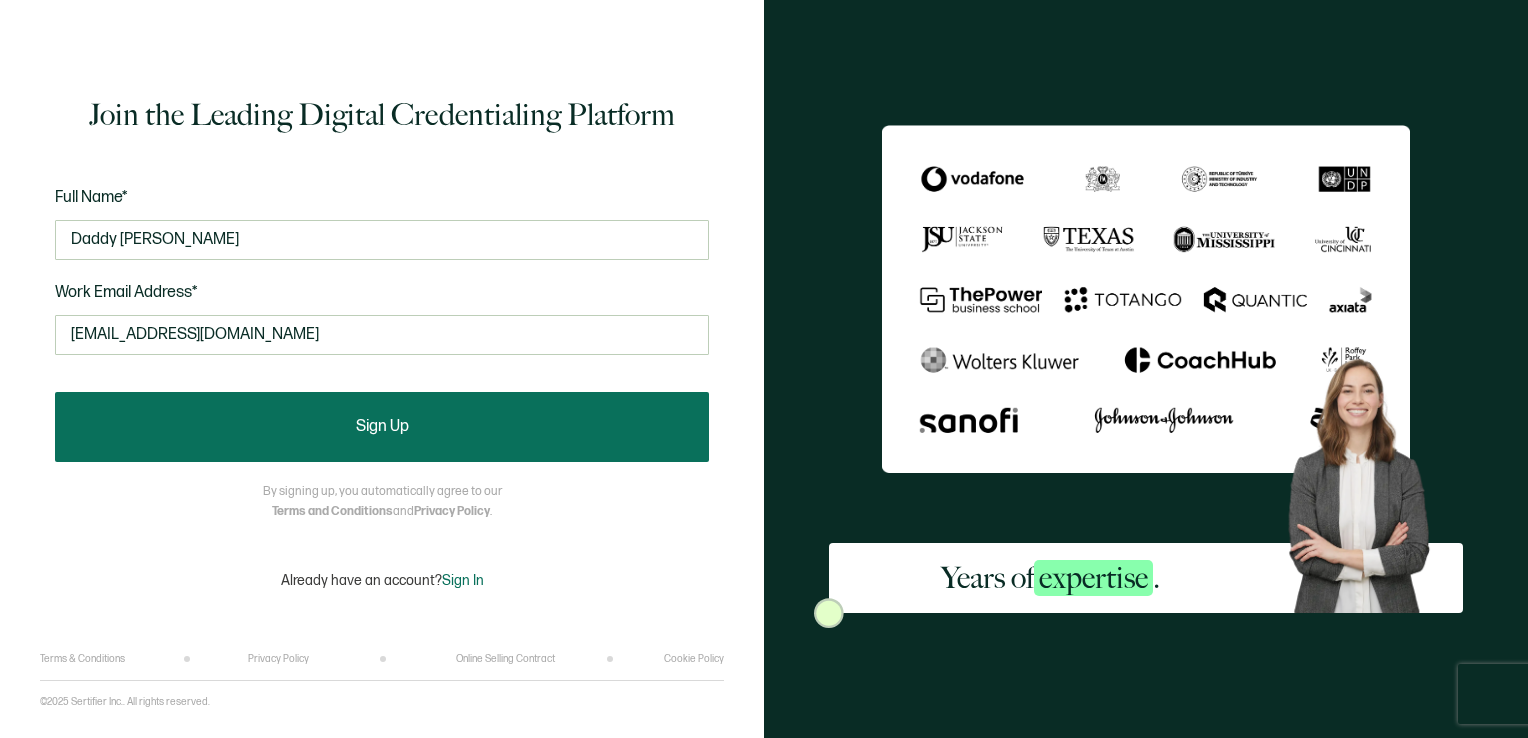 click on "Sign Up" at bounding box center [382, 427] 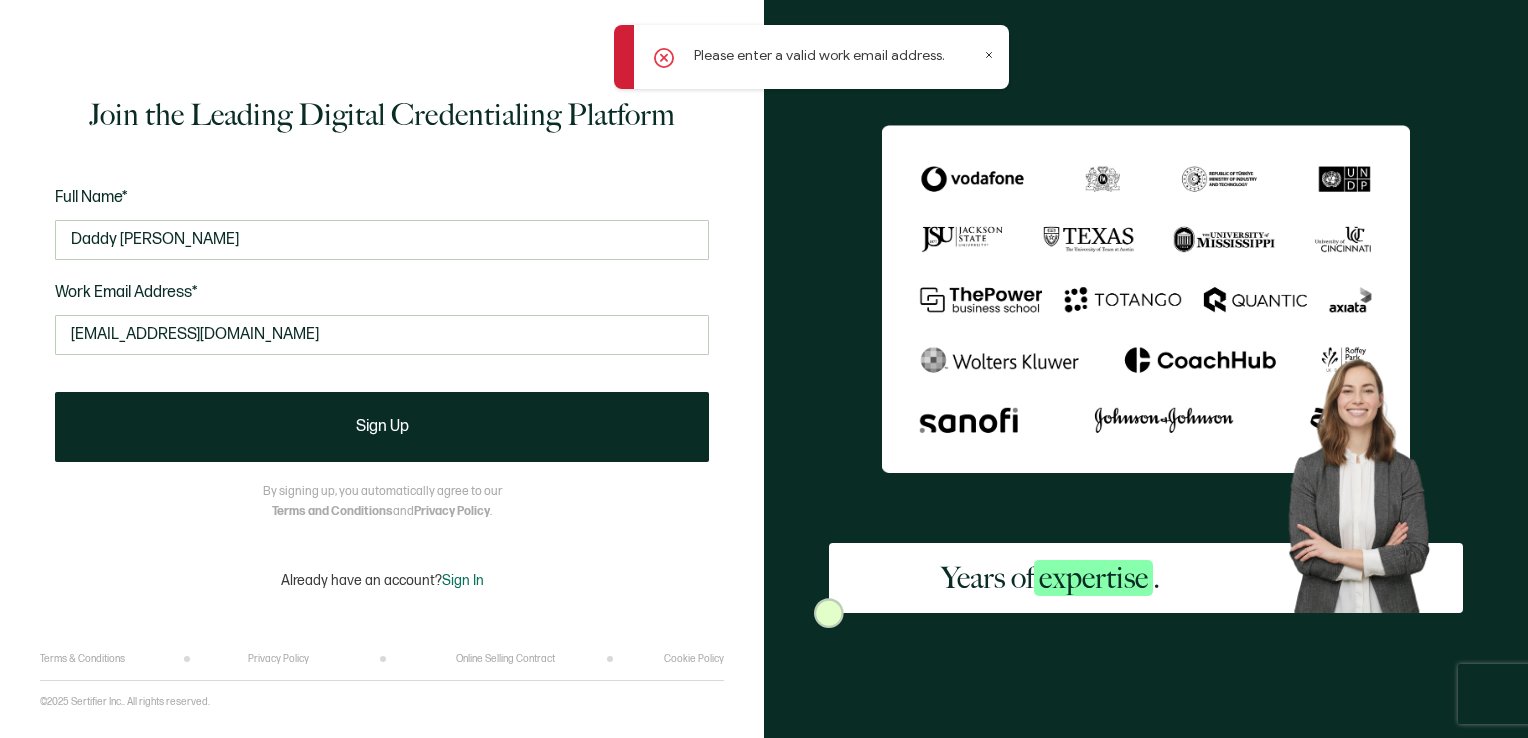 click on "Please enter a valid work email address." at bounding box center (819, 55) 